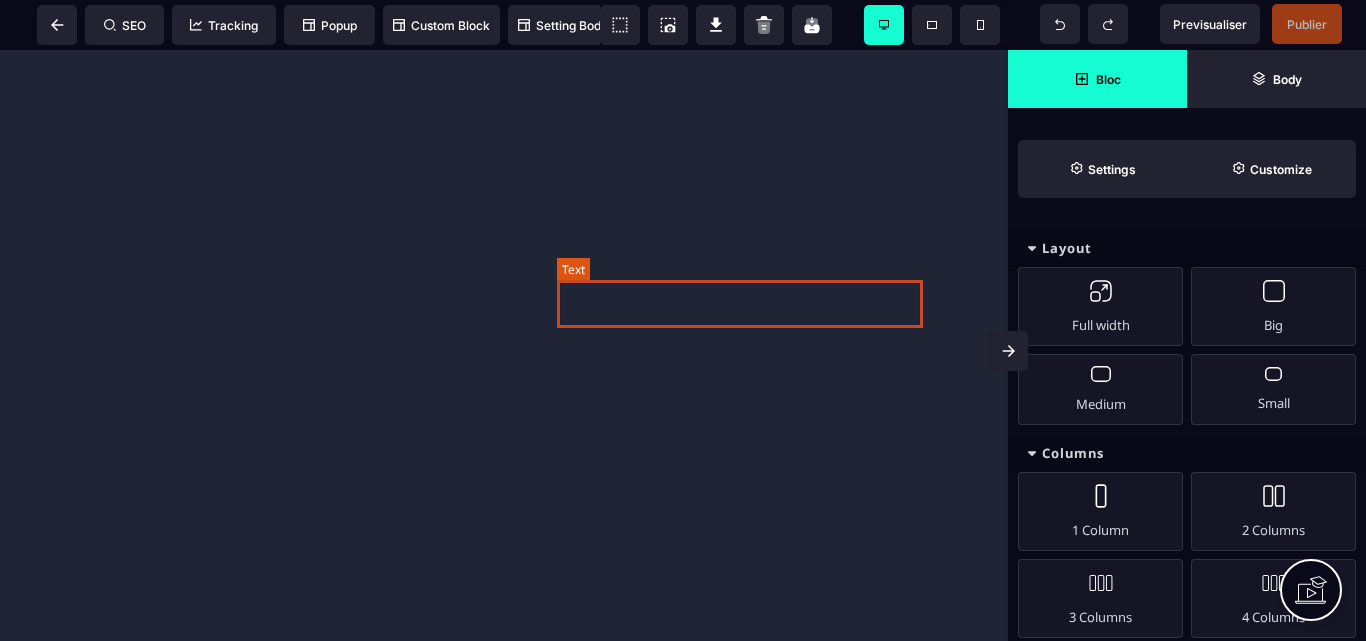 scroll, scrollTop: 0, scrollLeft: 0, axis: both 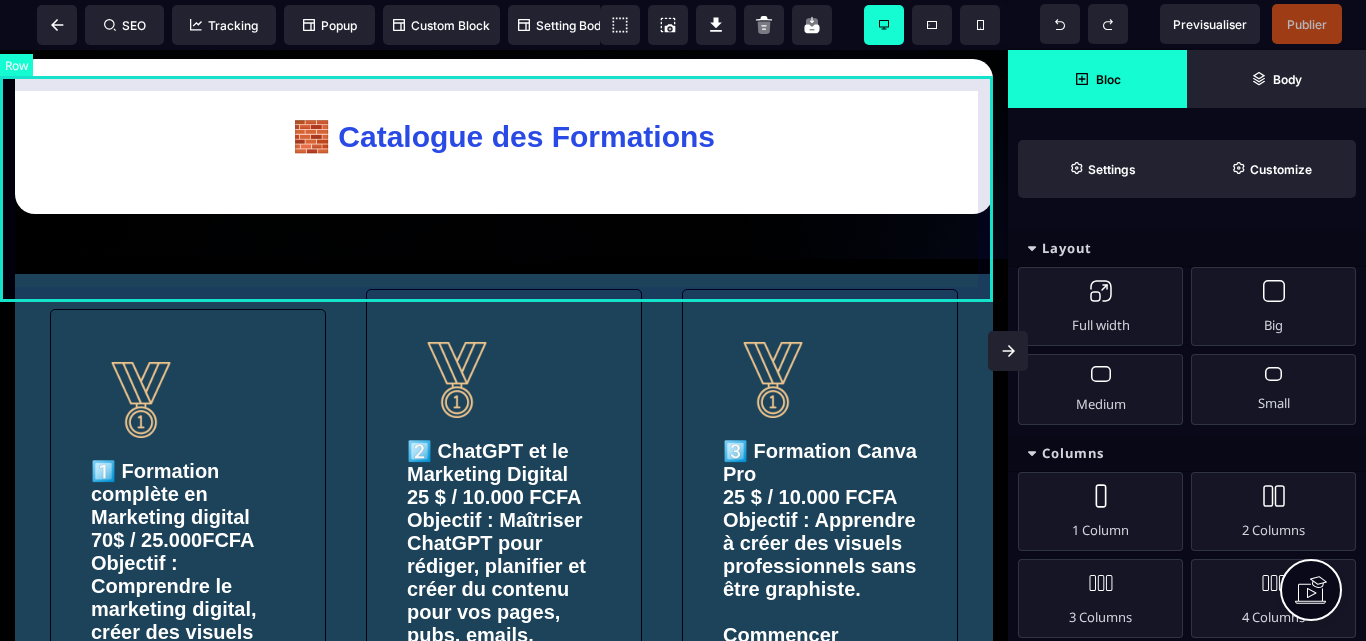 click on "🧱 Catalogue des Formations" at bounding box center (504, 151) 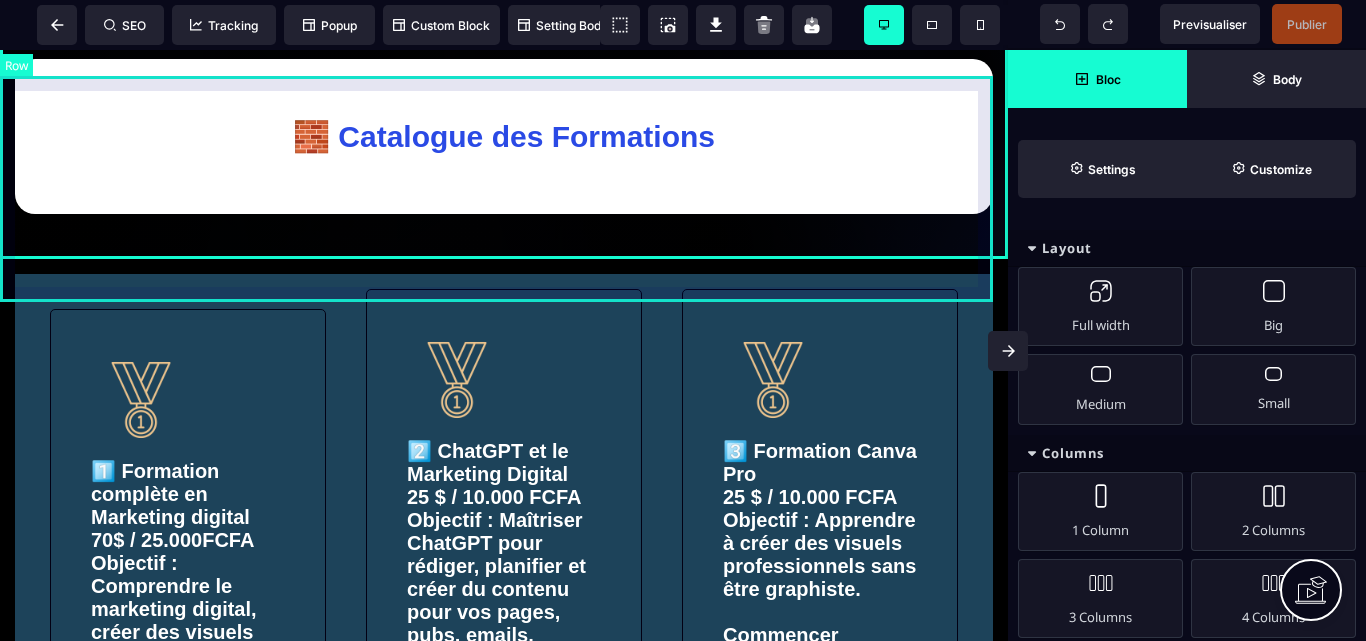 select on "*********" 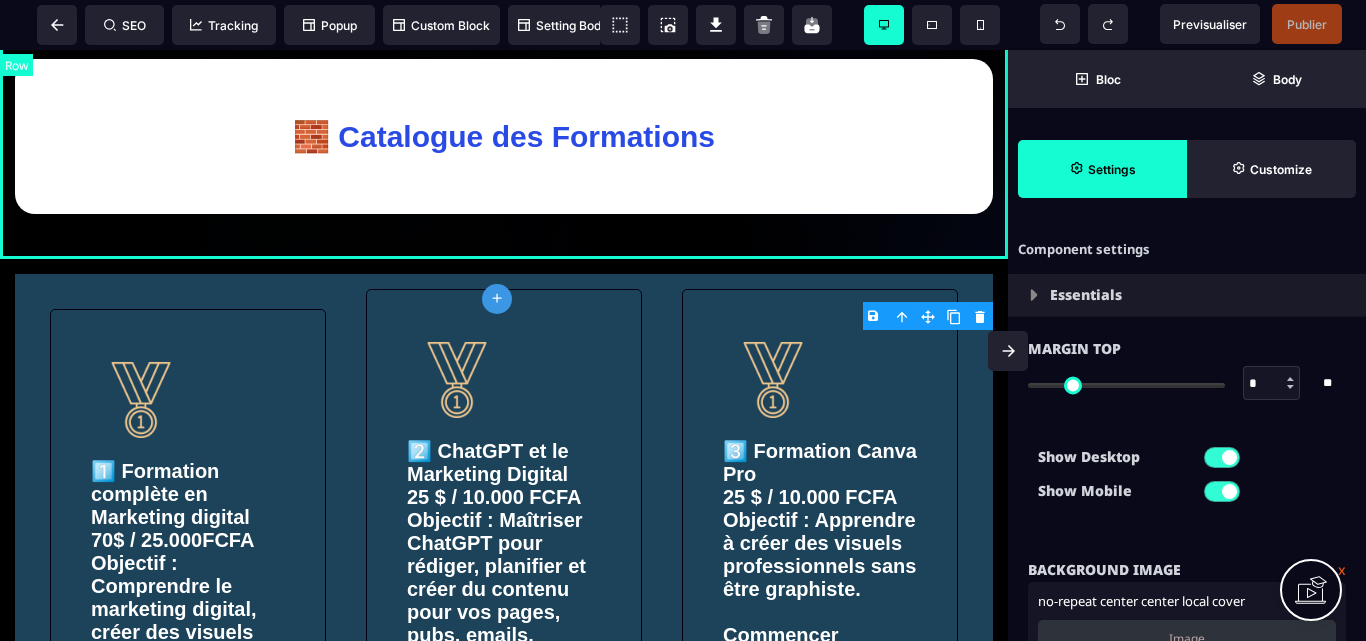 type on "*" 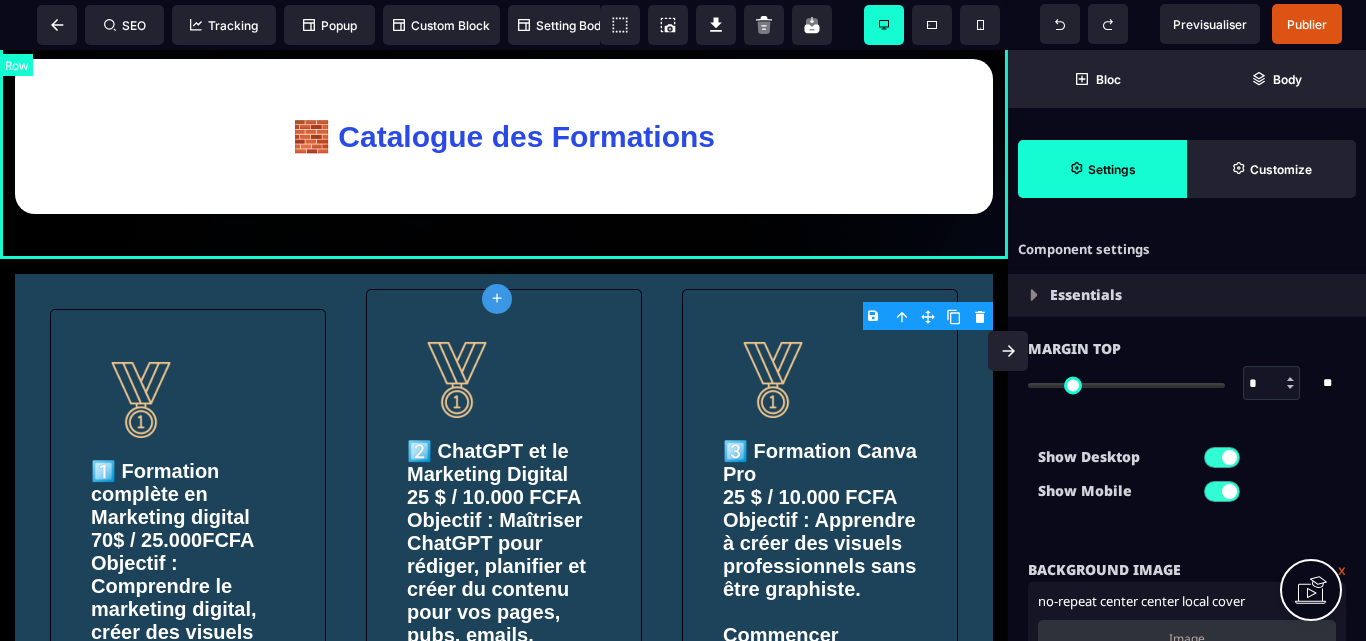 select 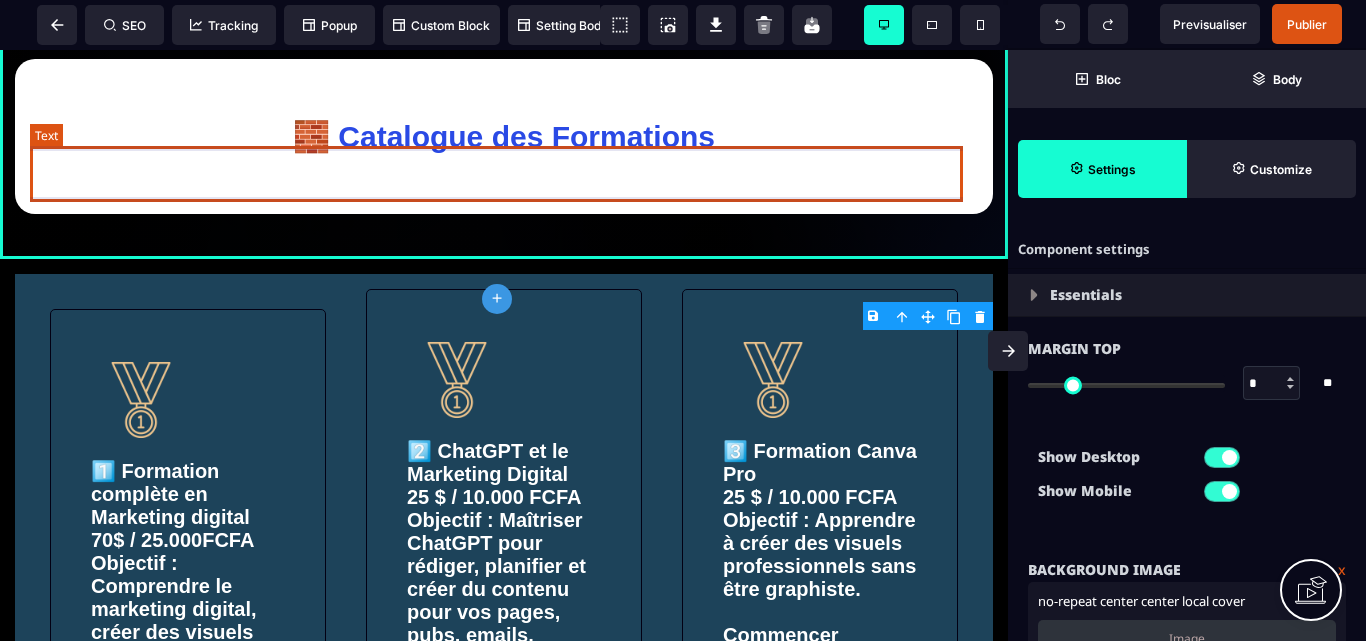 click on "🧱 Catalogue des Formations" at bounding box center (504, 136) 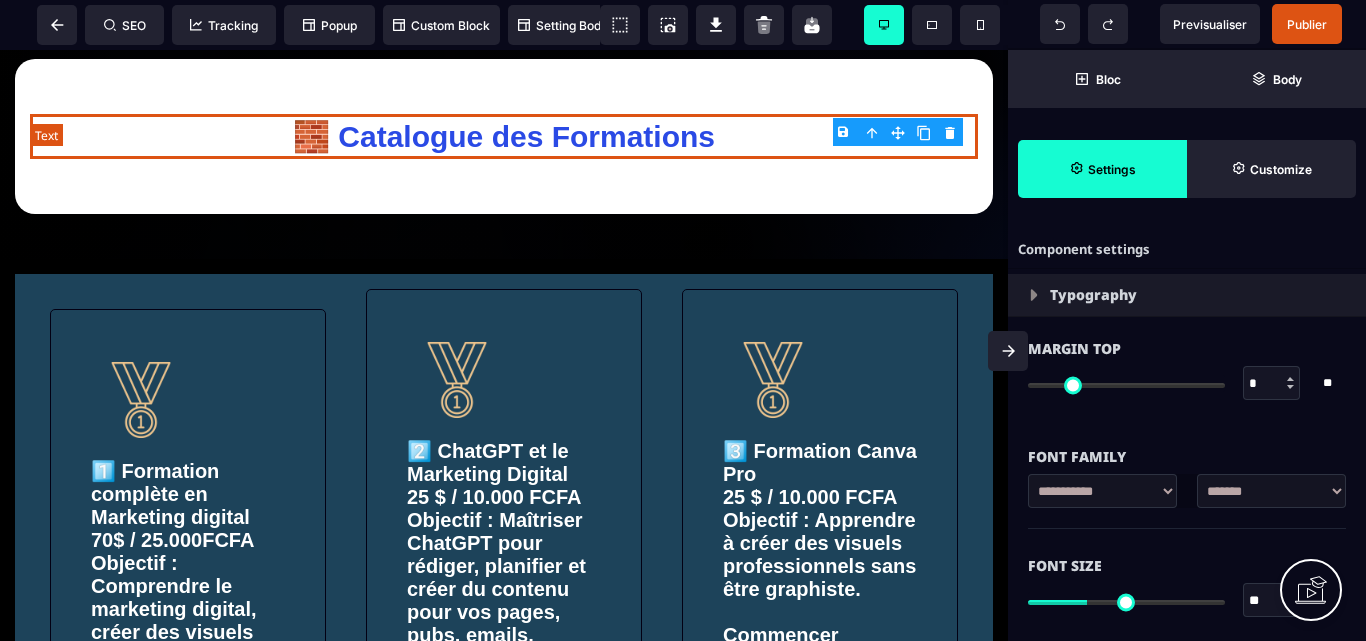 type on "*" 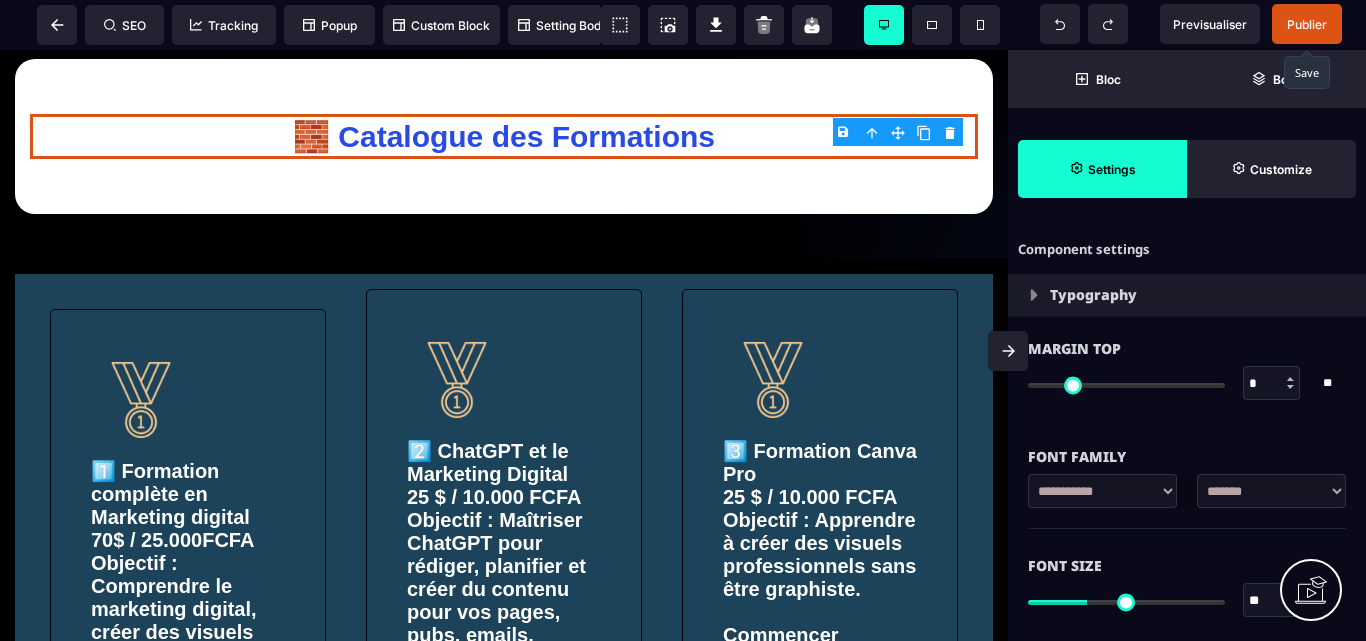 click on "Publier" at bounding box center [1307, 24] 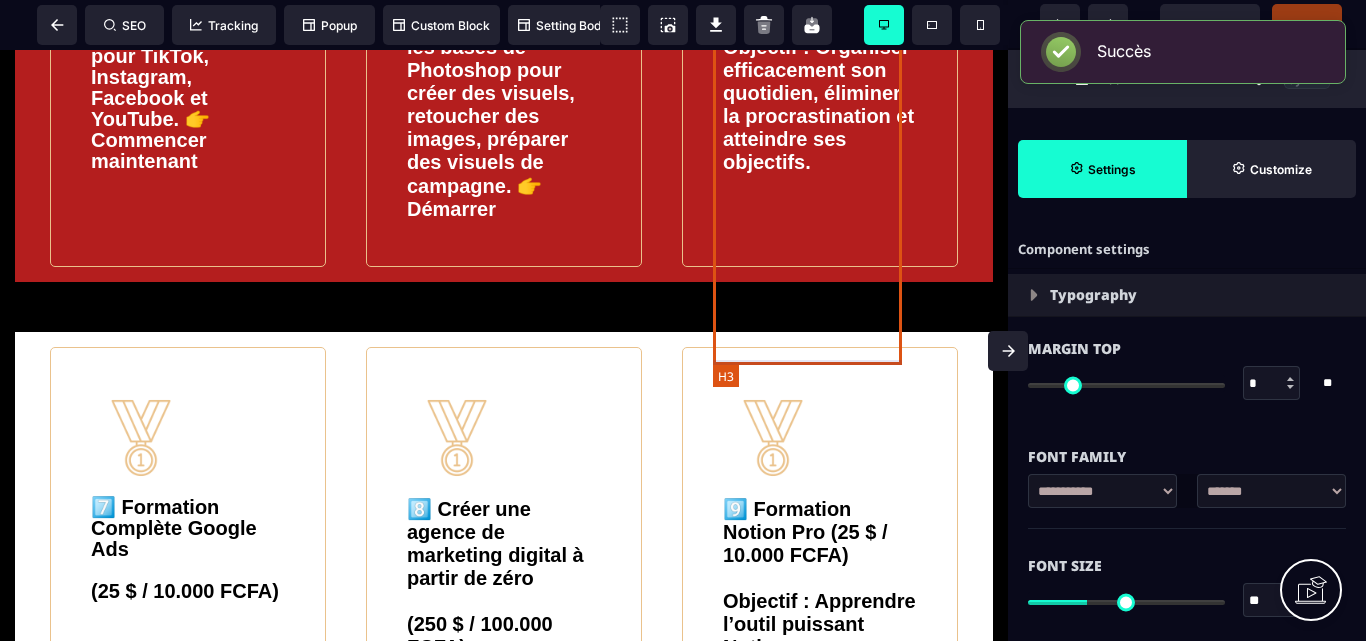 scroll, scrollTop: 2500, scrollLeft: 0, axis: vertical 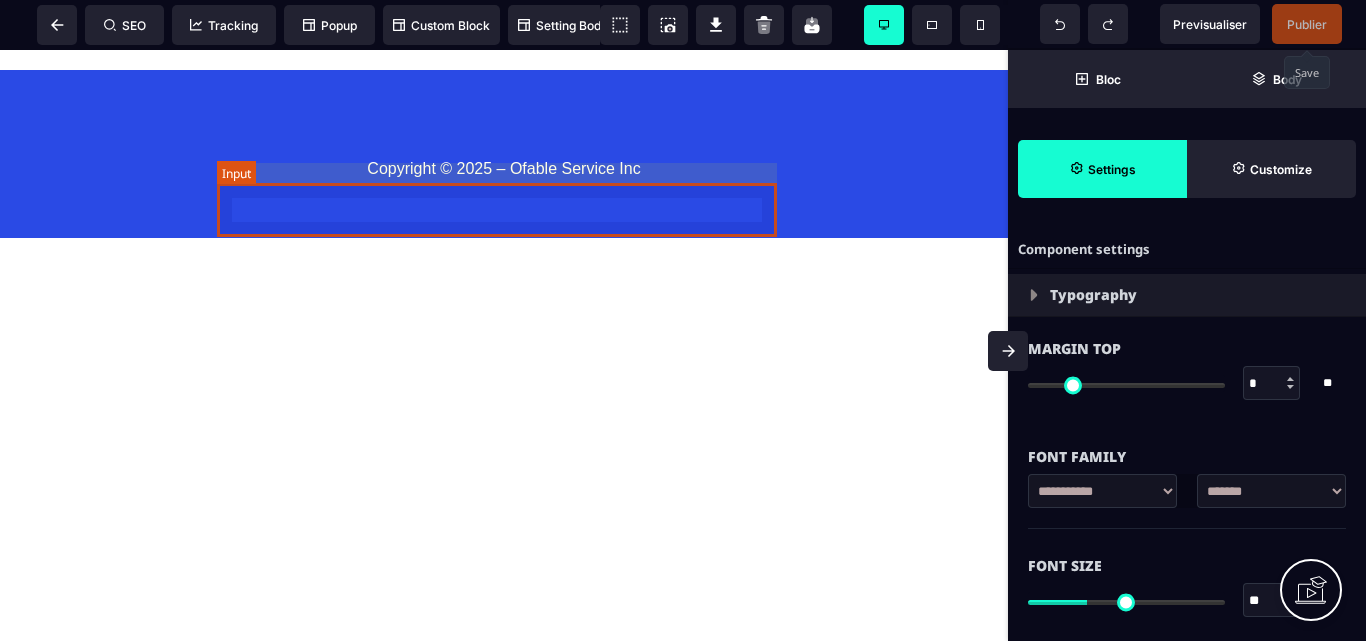 click at bounding box center (504, -693) 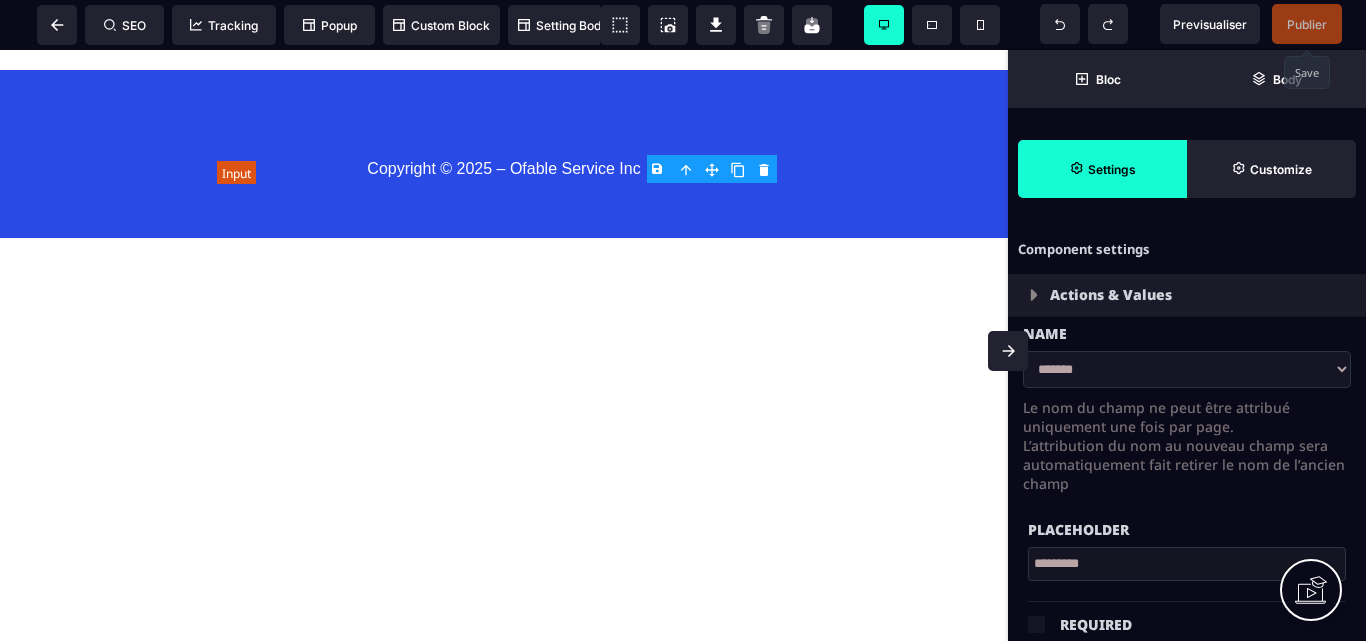 type on "**" 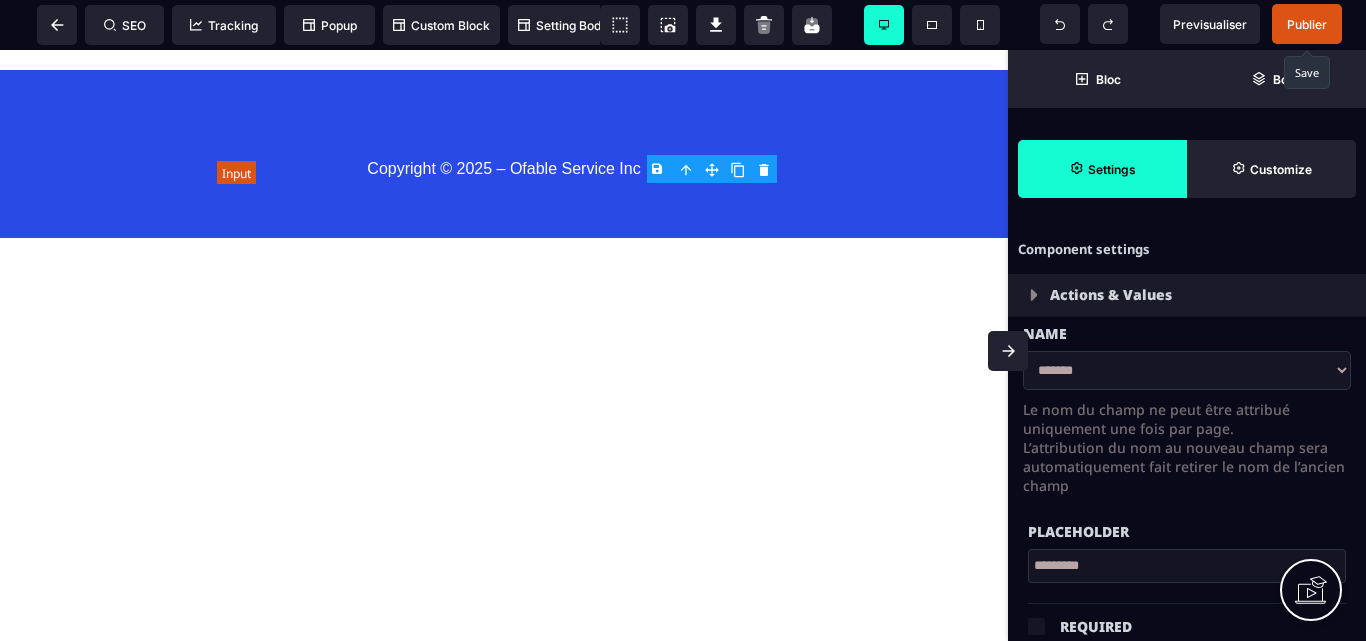 click at bounding box center (504, -693) 